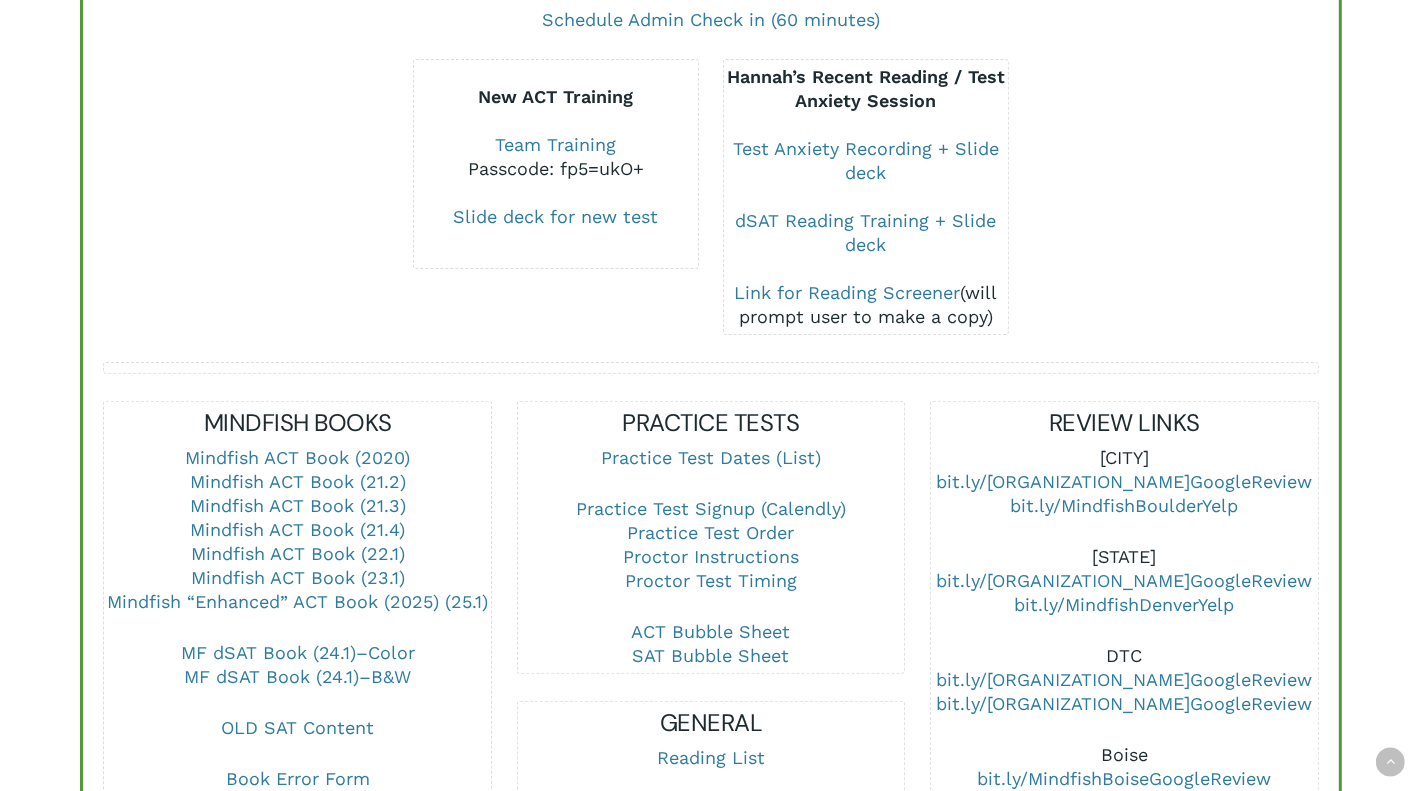 scroll, scrollTop: 1453, scrollLeft: 0, axis: vertical 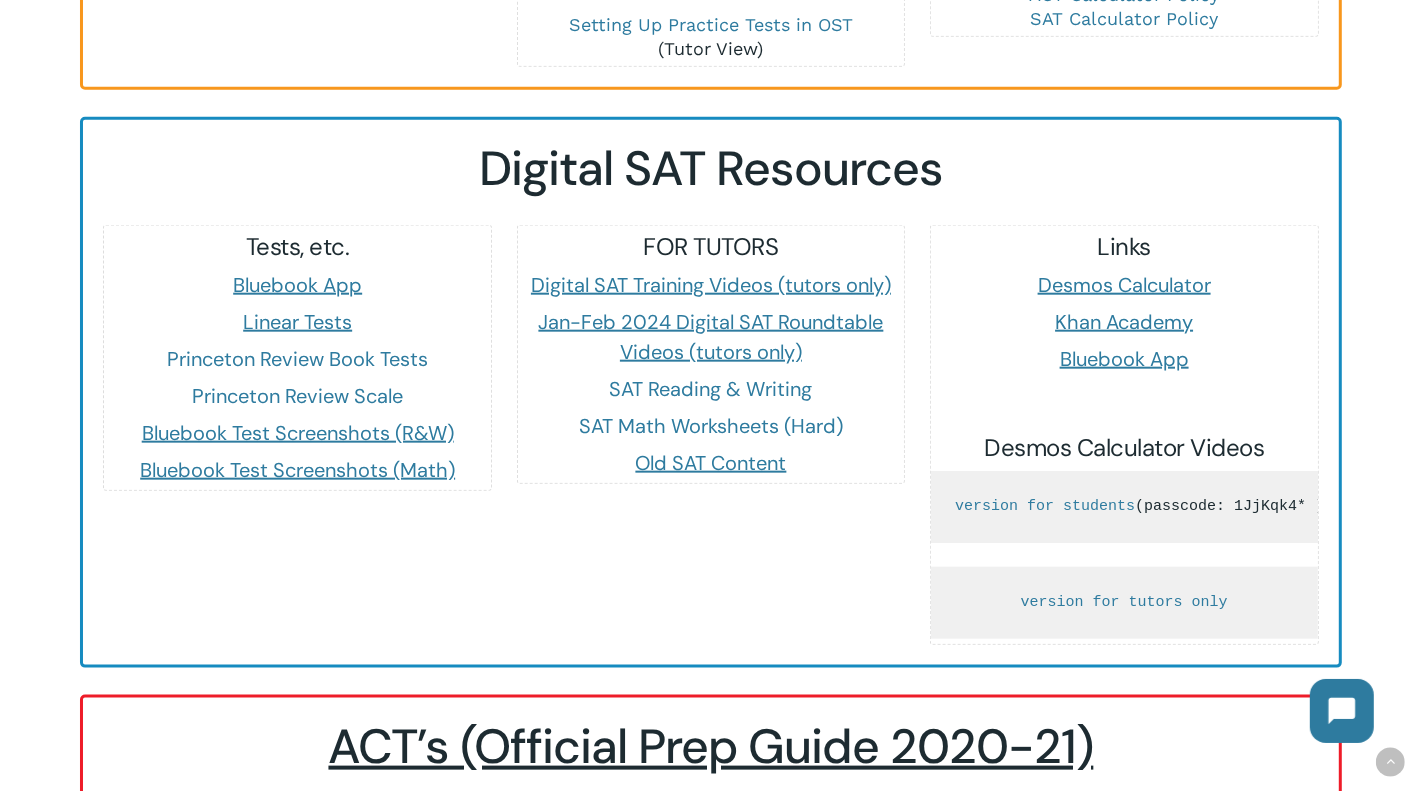 click on "Jan-Feb 2024 Digital SAT Roundtable Videos (tutors only)" at bounding box center [710, 337] 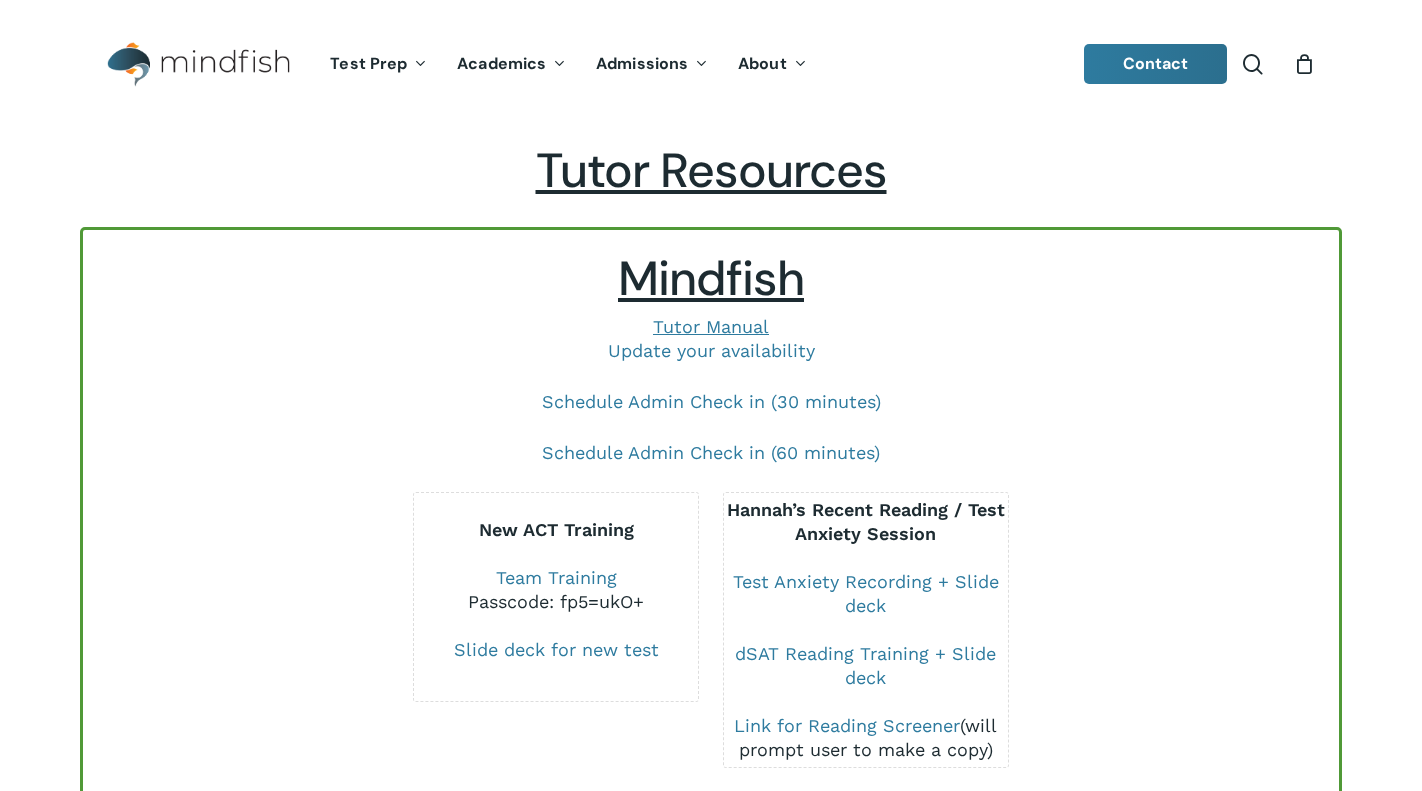 scroll, scrollTop: 1741, scrollLeft: 0, axis: vertical 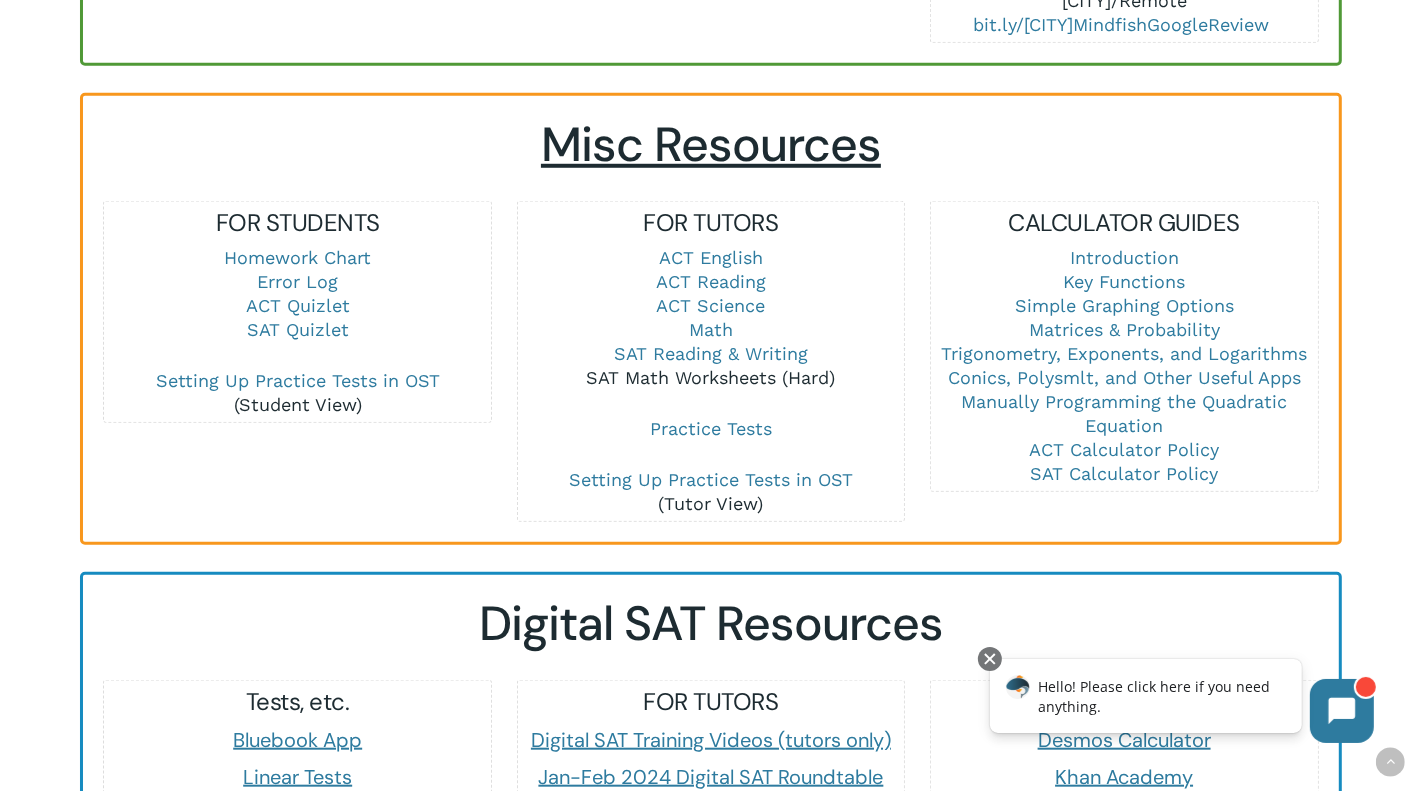 click on "SAT Math Worksheets (Hard)" at bounding box center (710, 377) 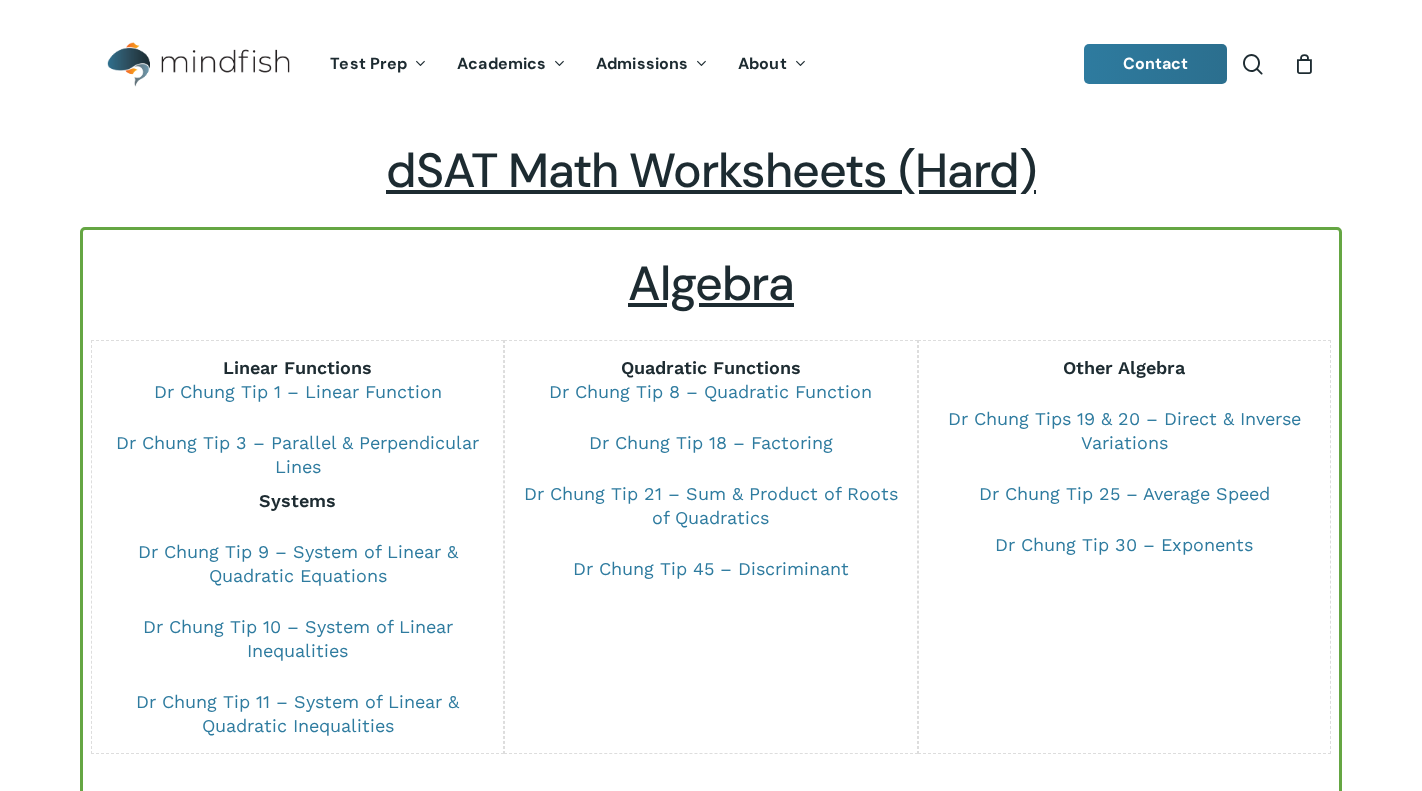 scroll, scrollTop: 0, scrollLeft: 0, axis: both 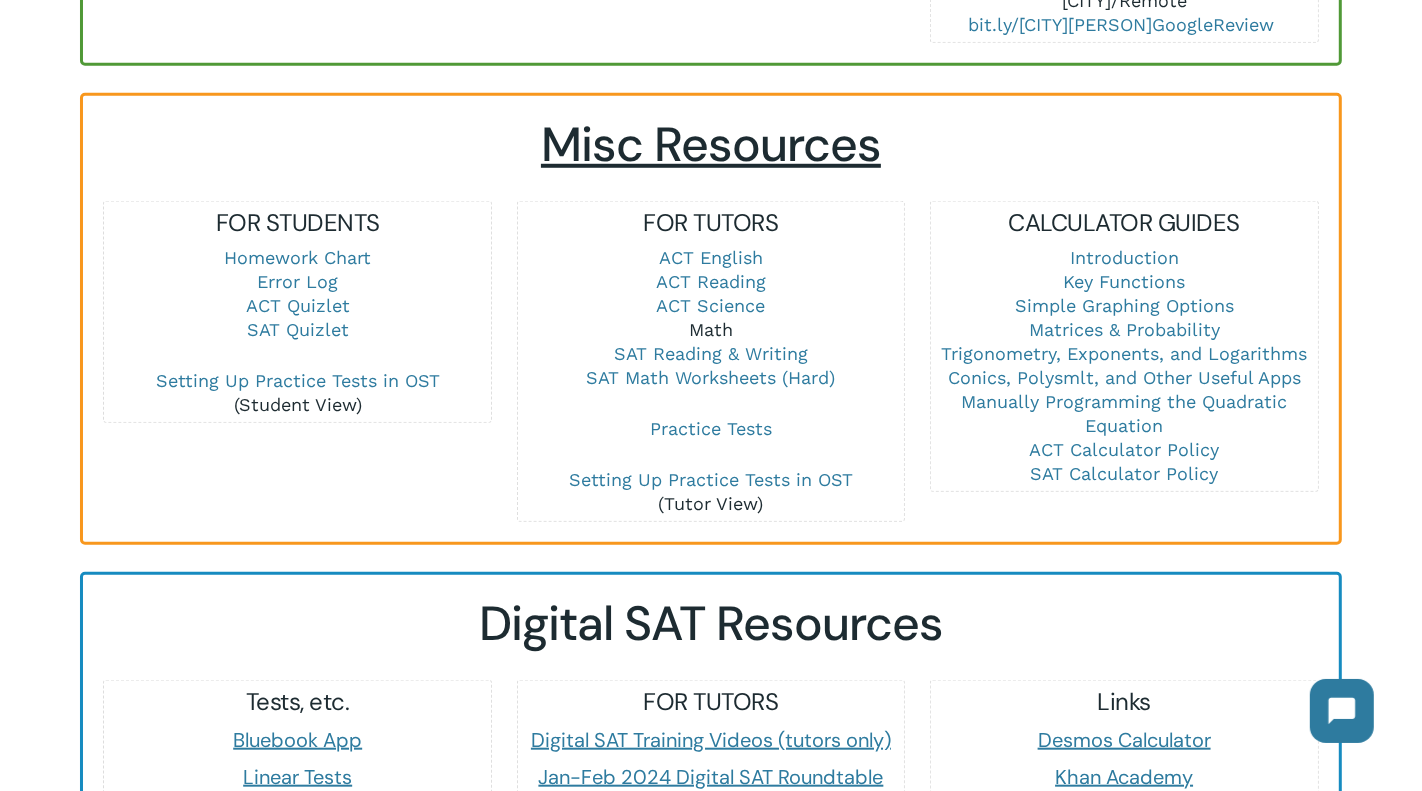 click on "Math" at bounding box center [711, 329] 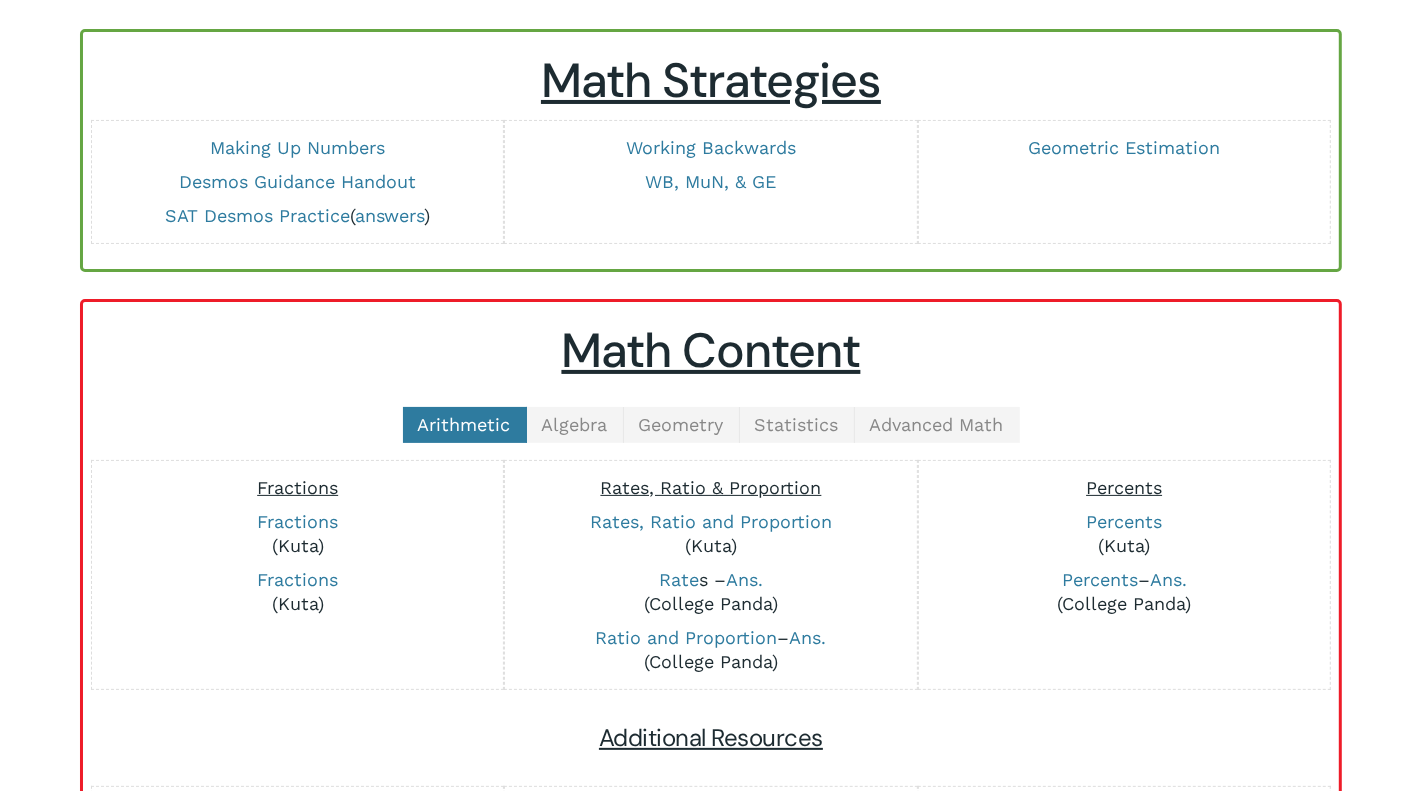 scroll, scrollTop: 630, scrollLeft: 0, axis: vertical 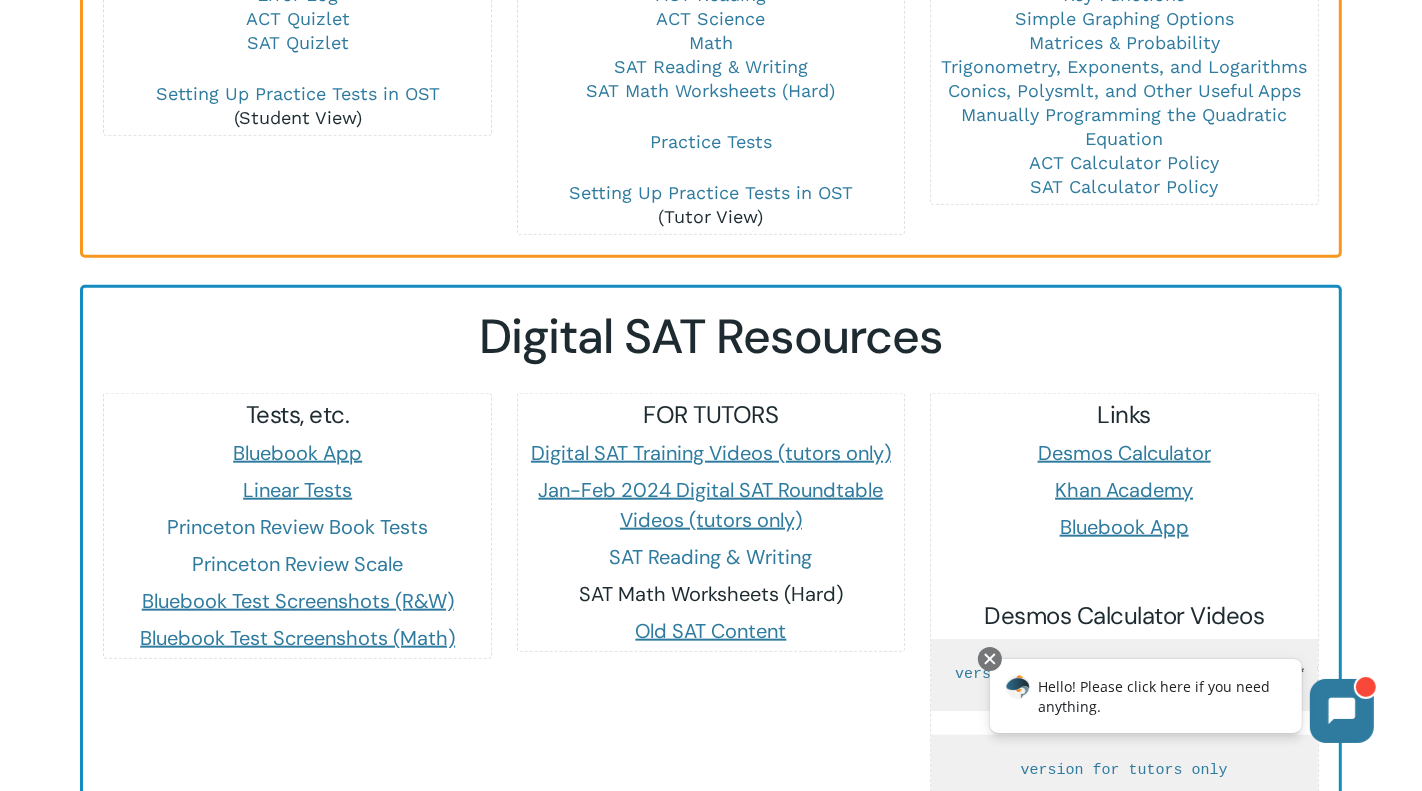 click on "SAT Math Worksheets (Hard)" at bounding box center [711, 594] 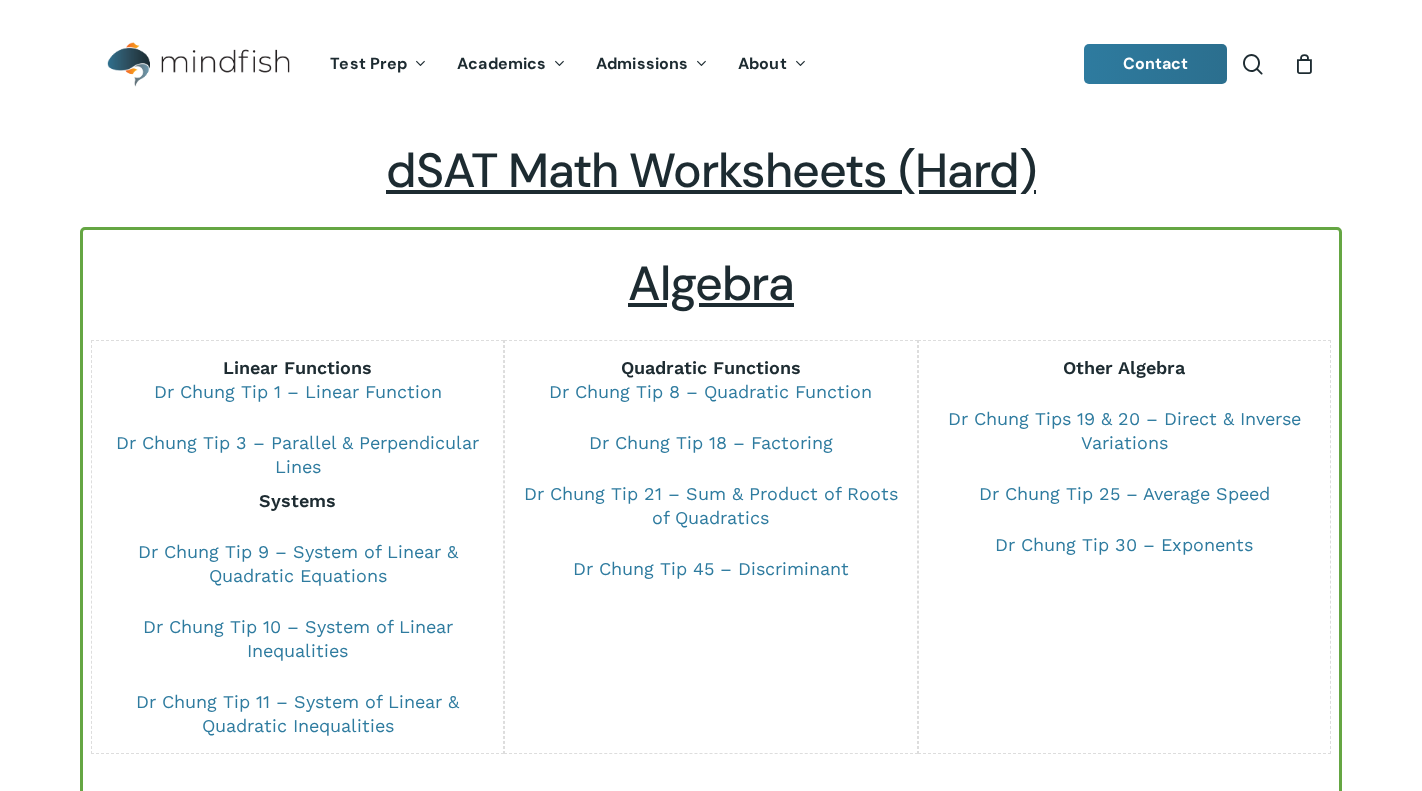 scroll, scrollTop: 0, scrollLeft: 0, axis: both 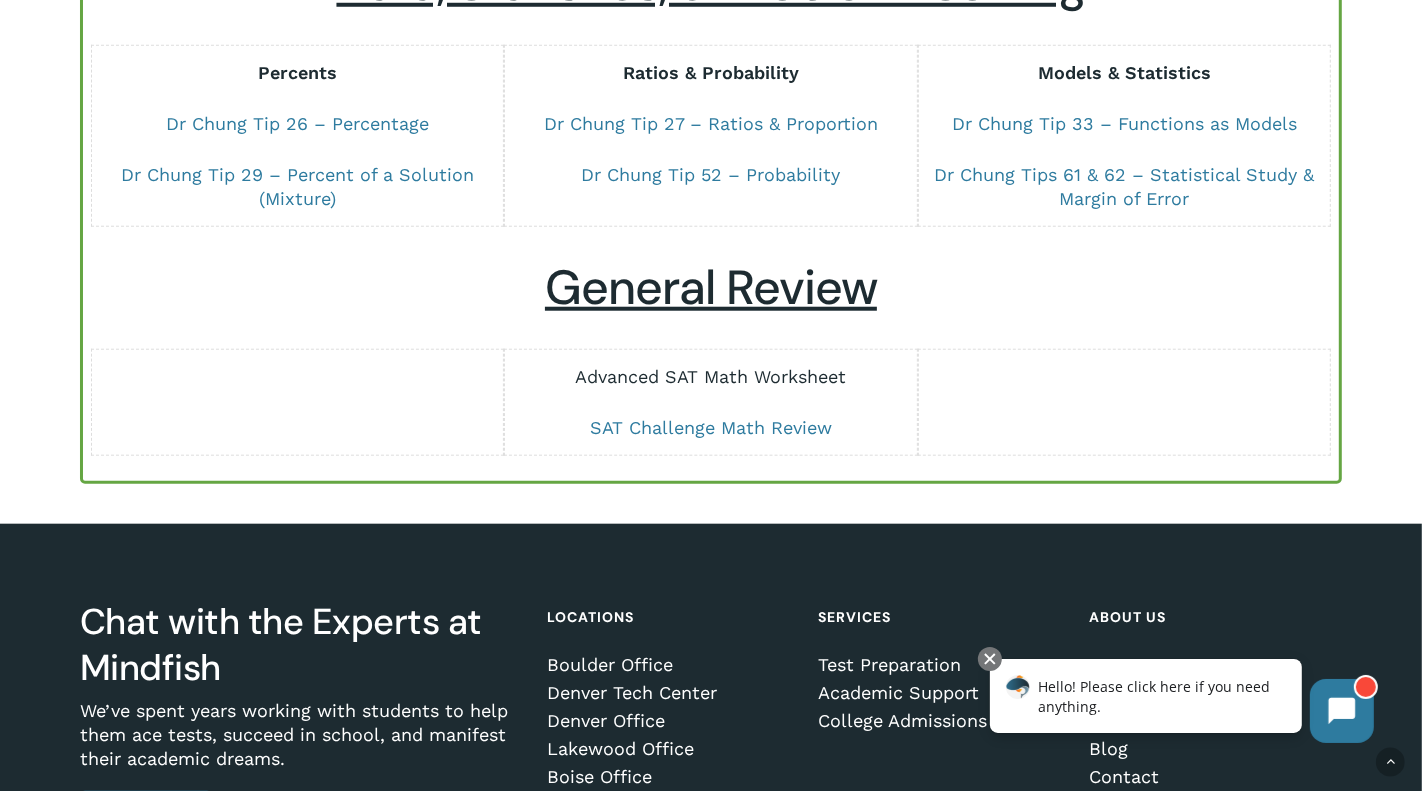 click on "Advanced SAT Math Worksheet" at bounding box center (710, 376) 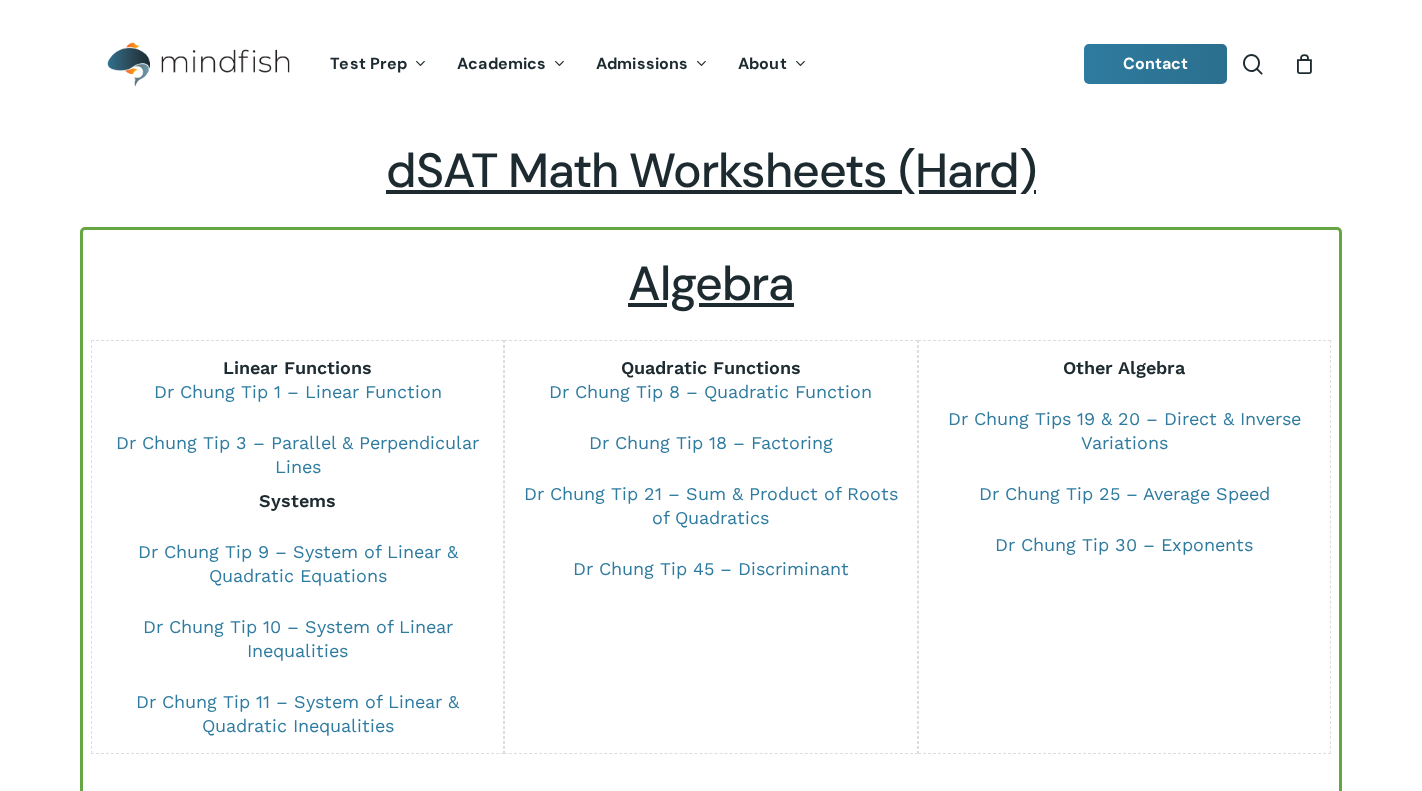 scroll, scrollTop: 1526, scrollLeft: 0, axis: vertical 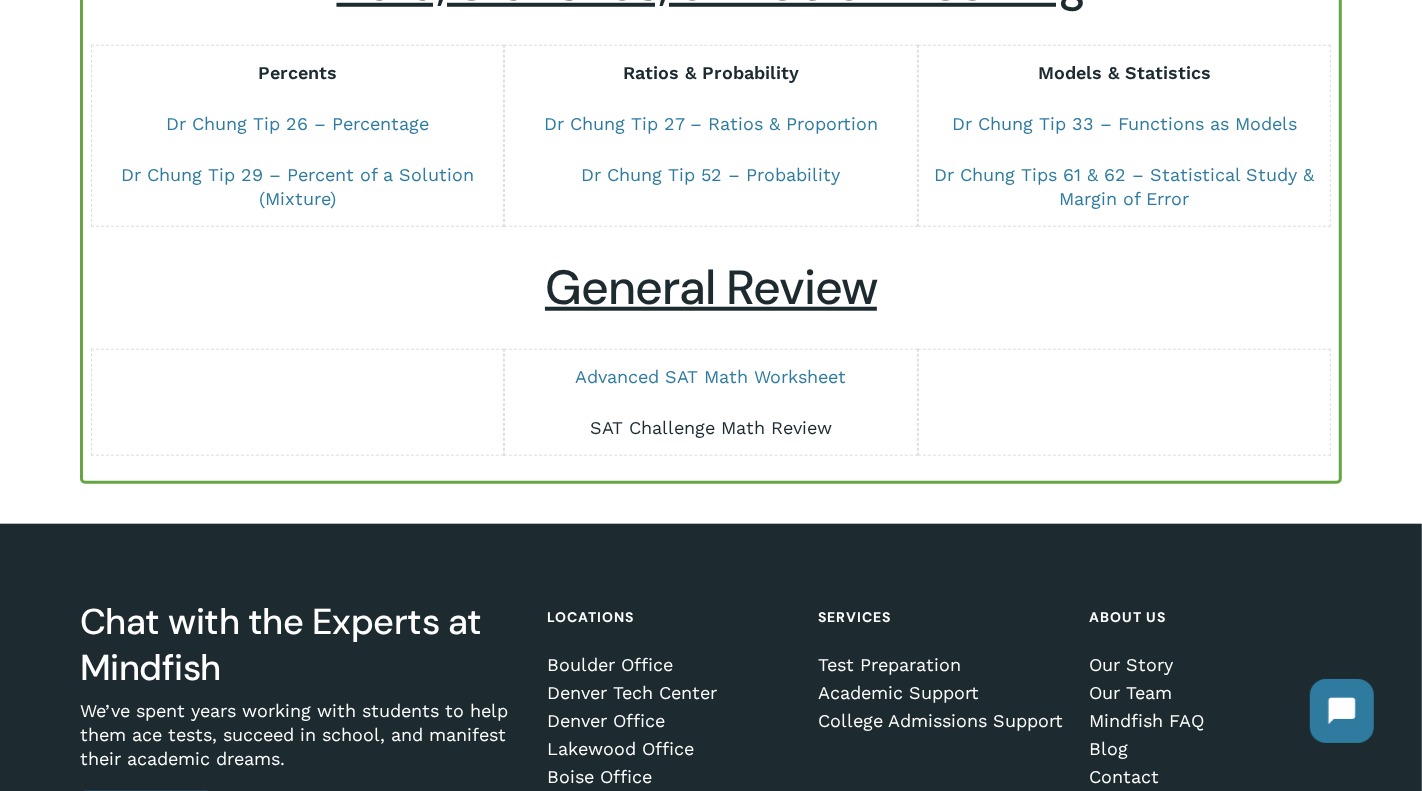 click on "SAT Challenge Math Review" at bounding box center [711, 427] 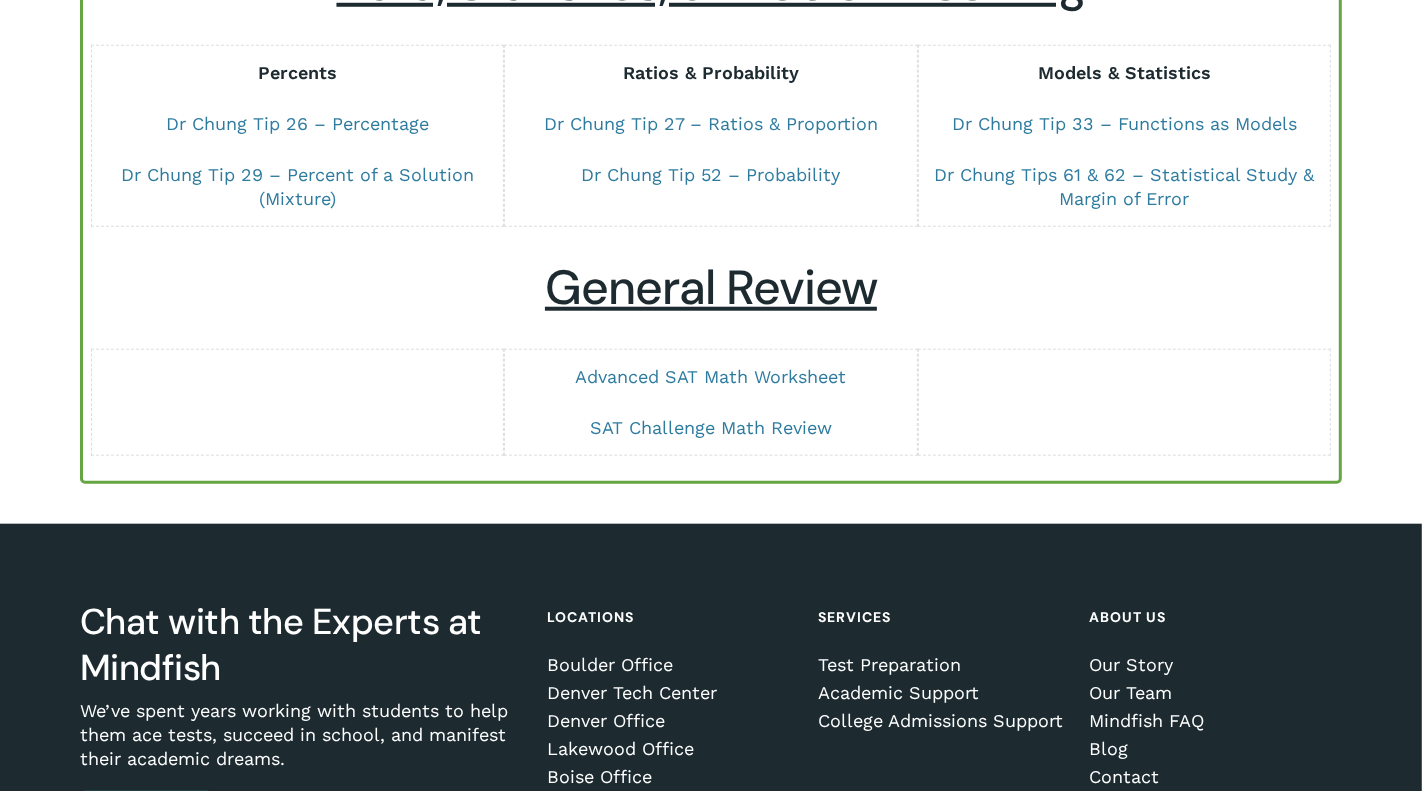 scroll, scrollTop: 806, scrollLeft: 0, axis: vertical 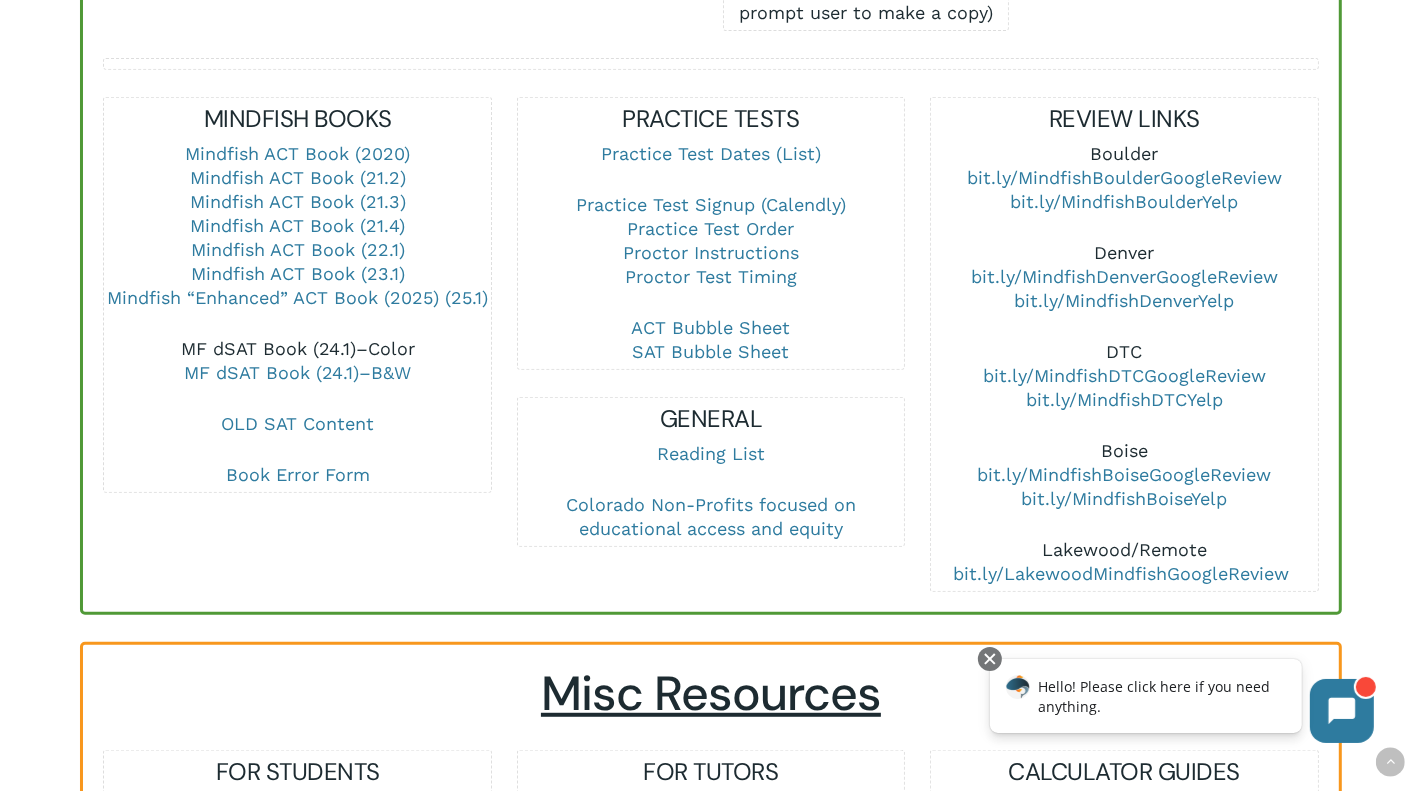 click on "MF dSAT Book (24.1)–Color" at bounding box center [298, 348] 